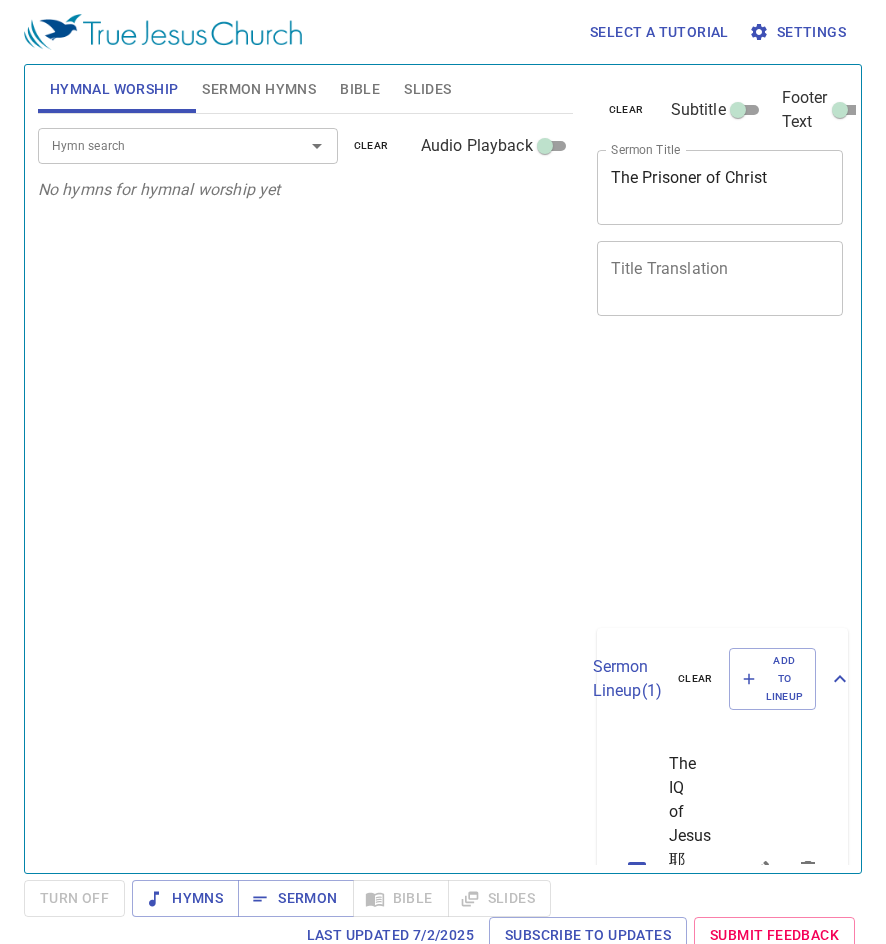 scroll, scrollTop: 0, scrollLeft: 0, axis: both 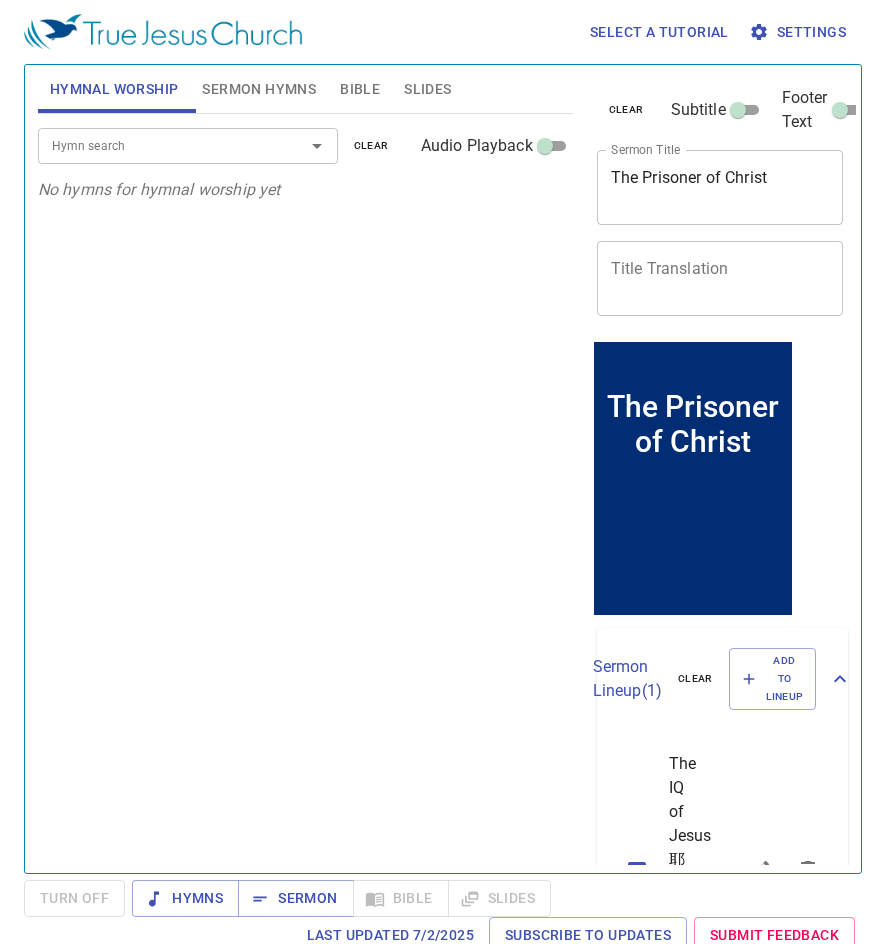 click on "Title Translation" at bounding box center [720, 278] 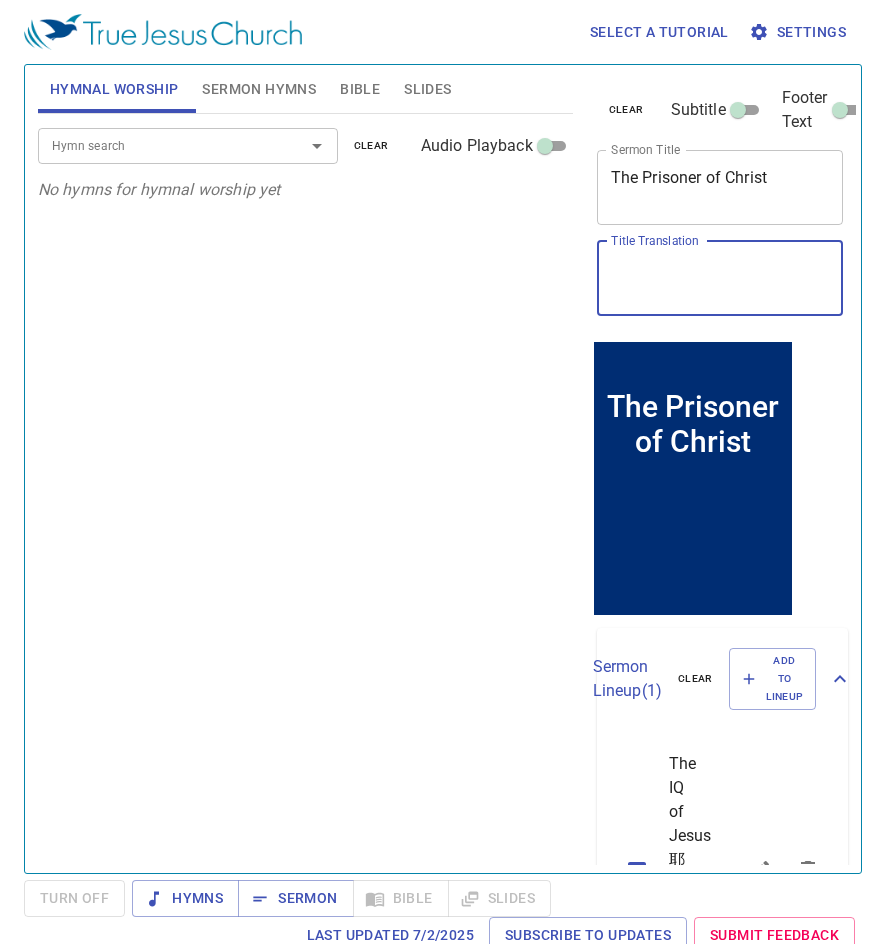 paste on "loremi" 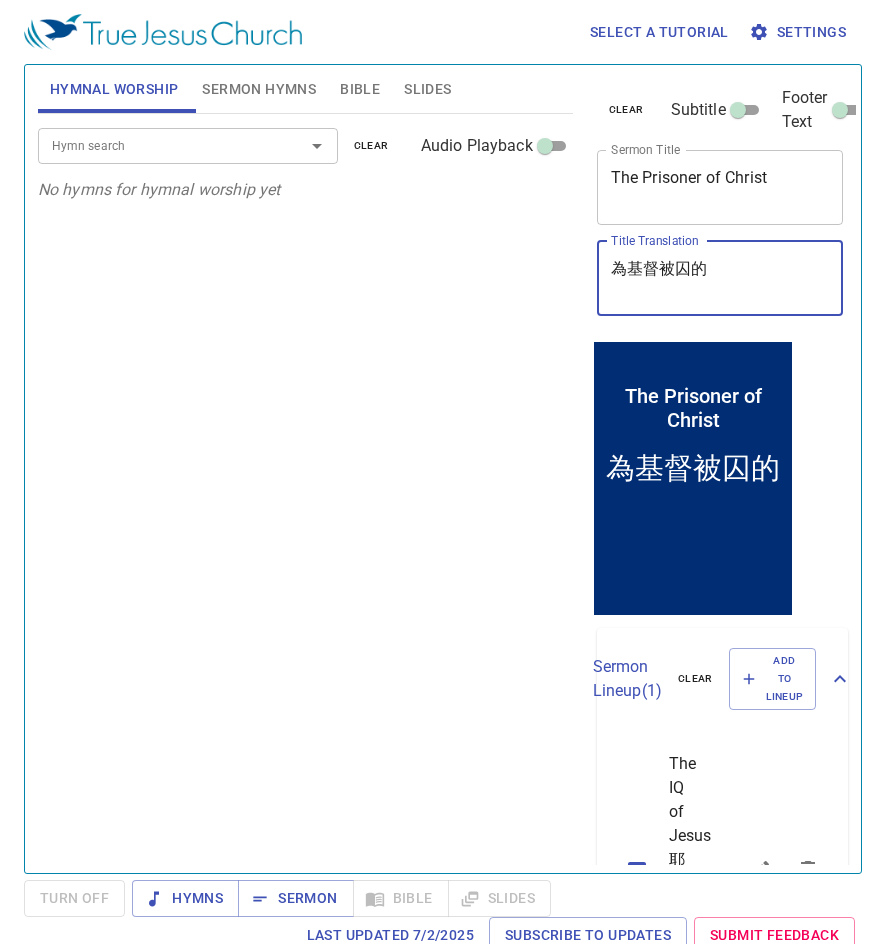 type on "loremi" 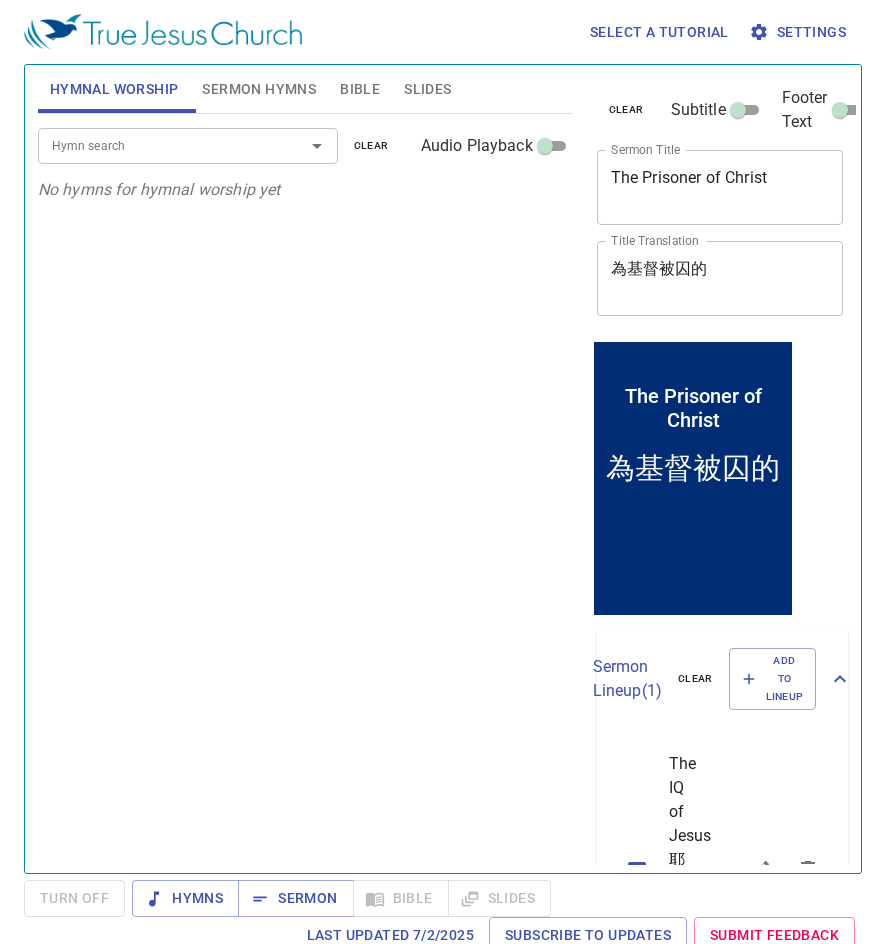 drag, startPoint x: 328, startPoint y: 462, endPoint x: 406, endPoint y: 399, distance: 100.26465 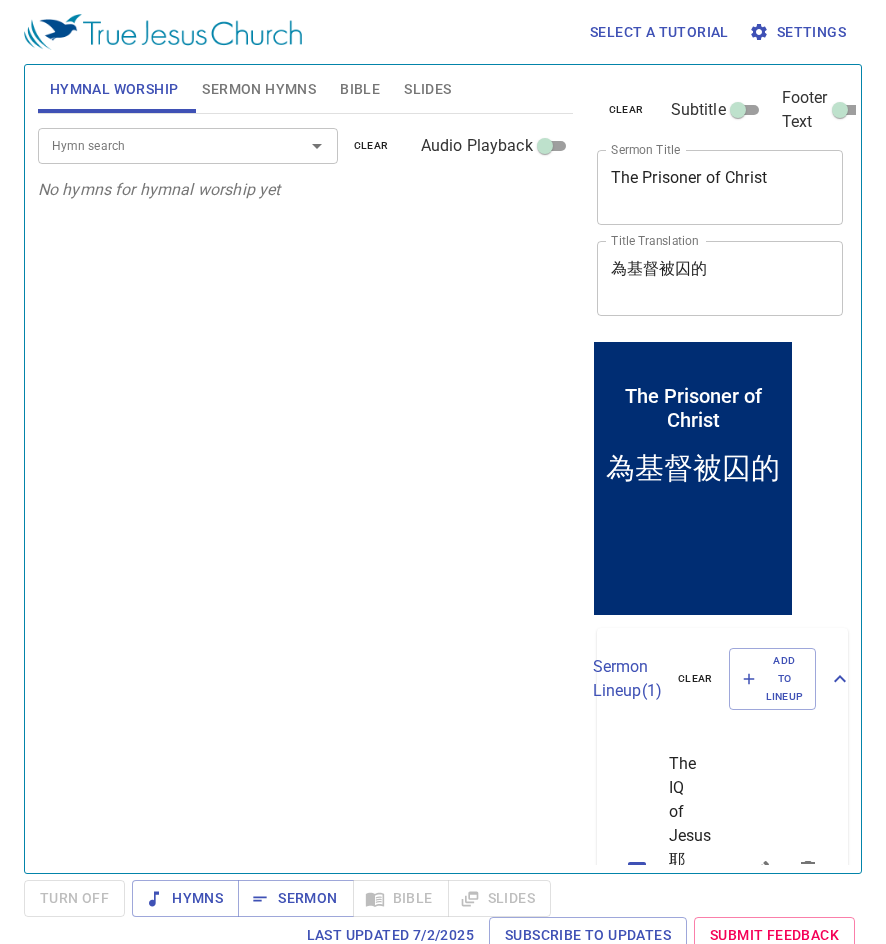 click on "Hymn search Hymn search   clear Audio Playback No hymns for hymnal worship yet" at bounding box center (305, 485) 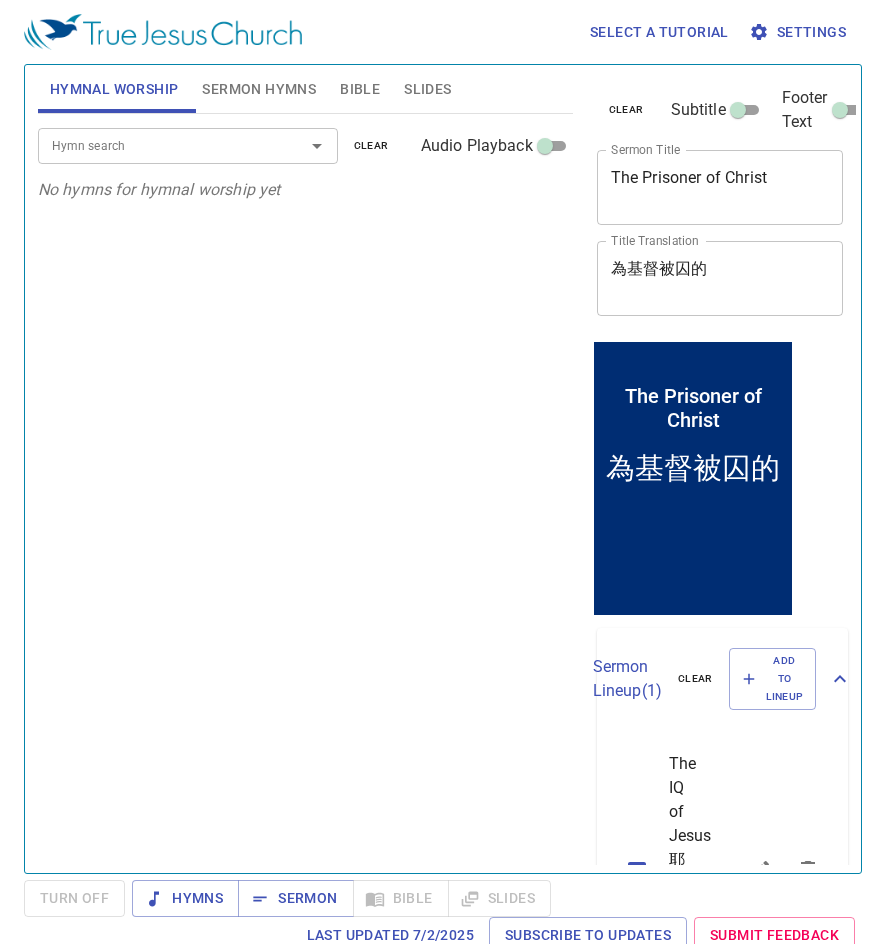 click on "Hymn search" at bounding box center [158, 145] 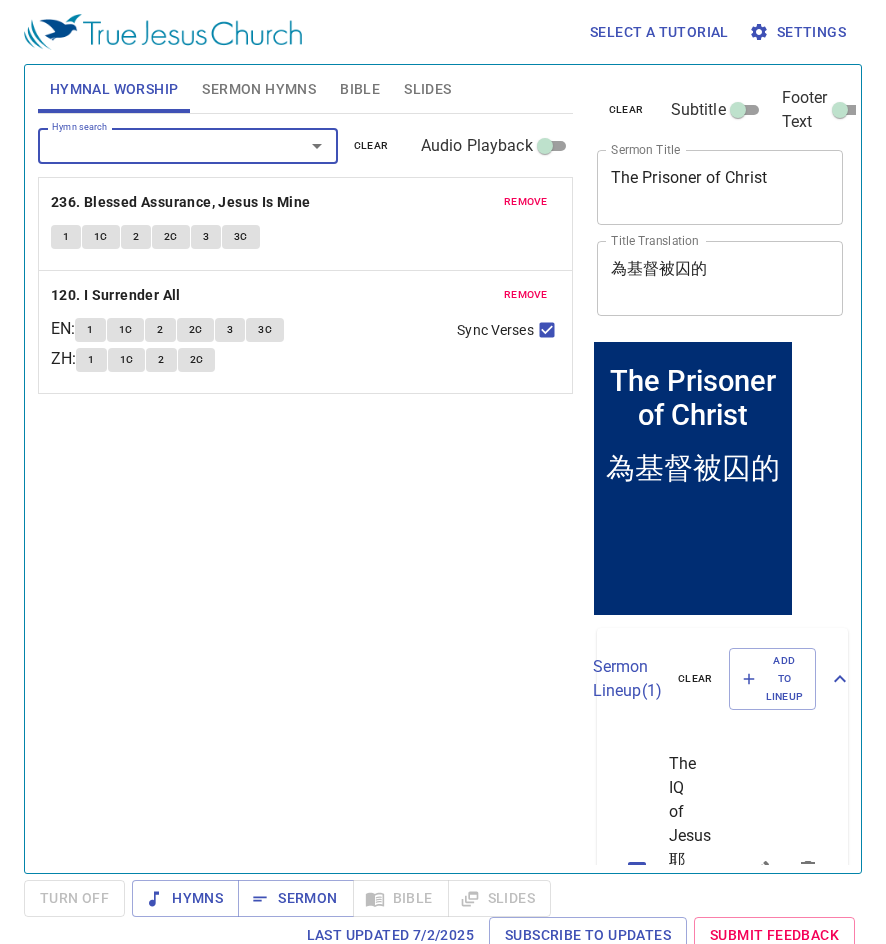 click on "remove" at bounding box center [526, 202] 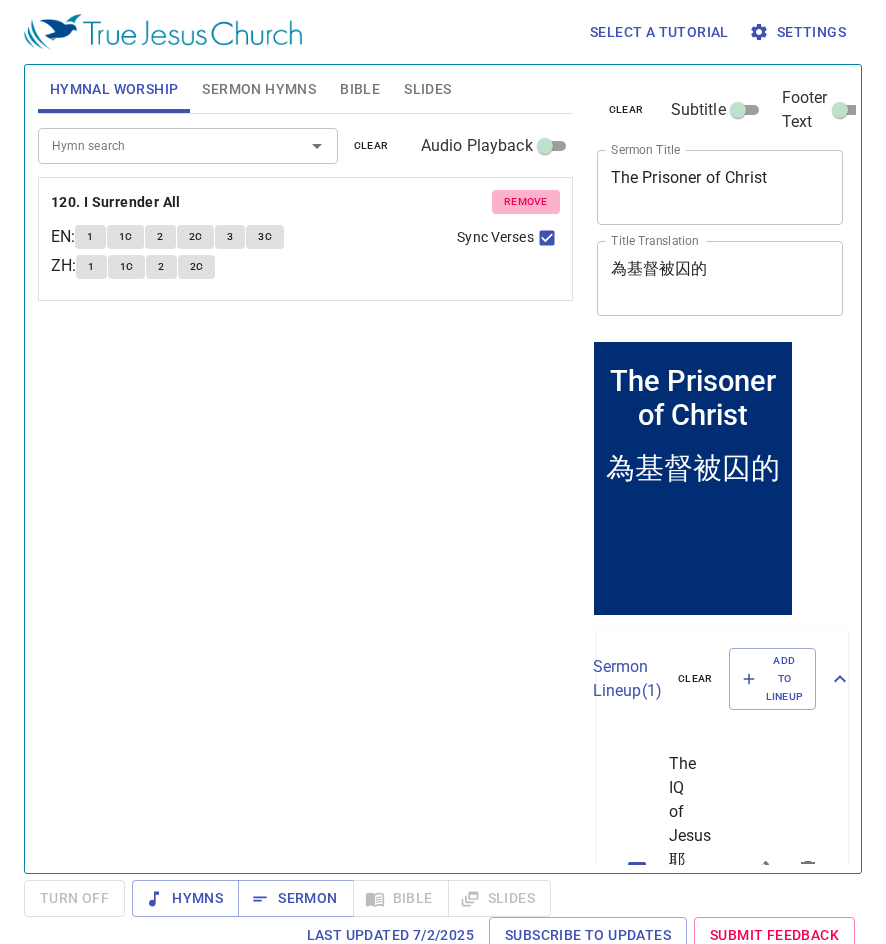 click on "remove" at bounding box center [526, 202] 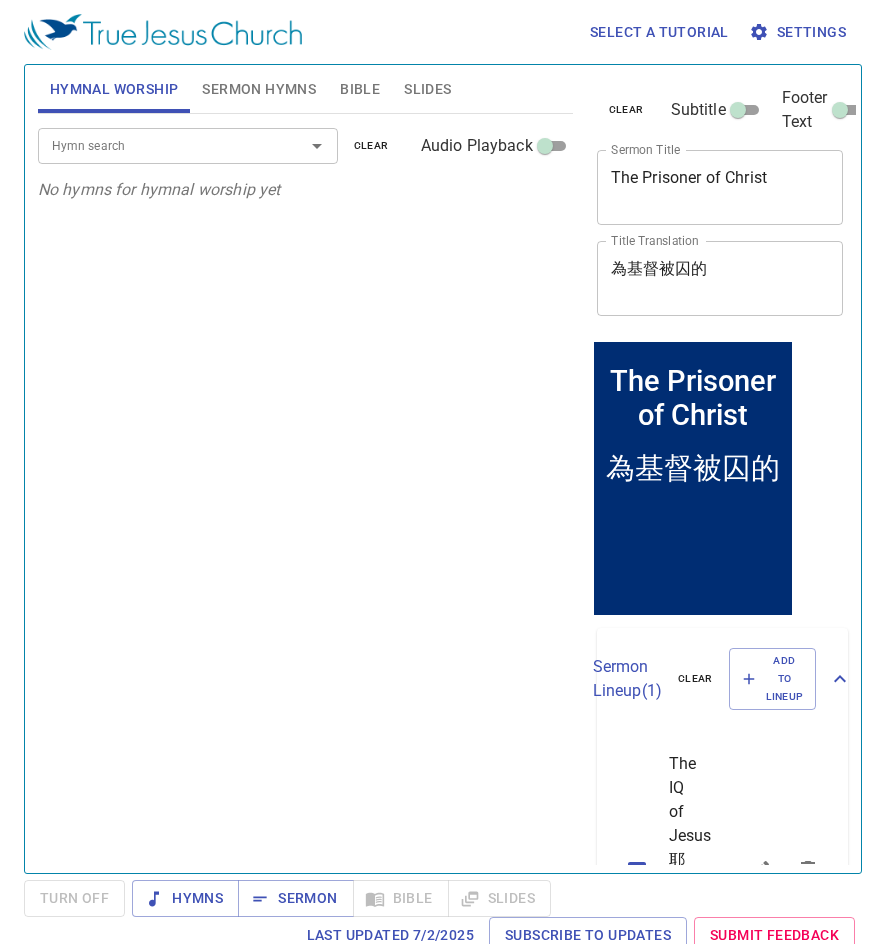 click on "Sermon Hymns" at bounding box center [259, 89] 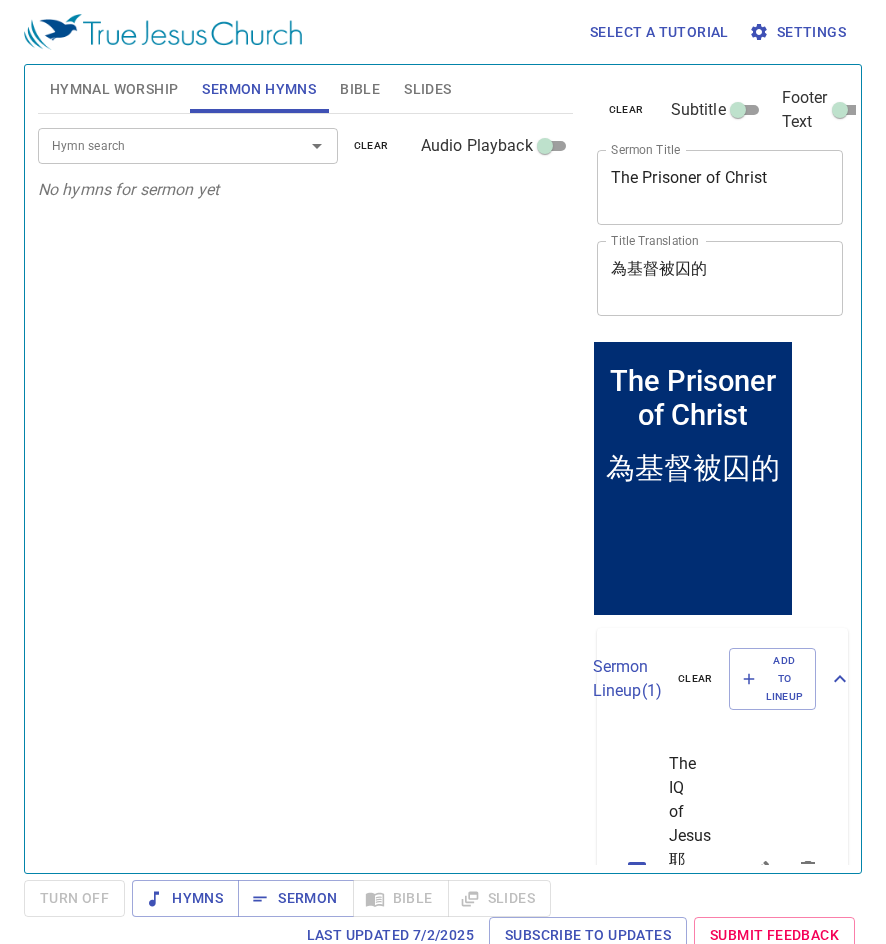 click on "Hymn search" at bounding box center (158, 145) 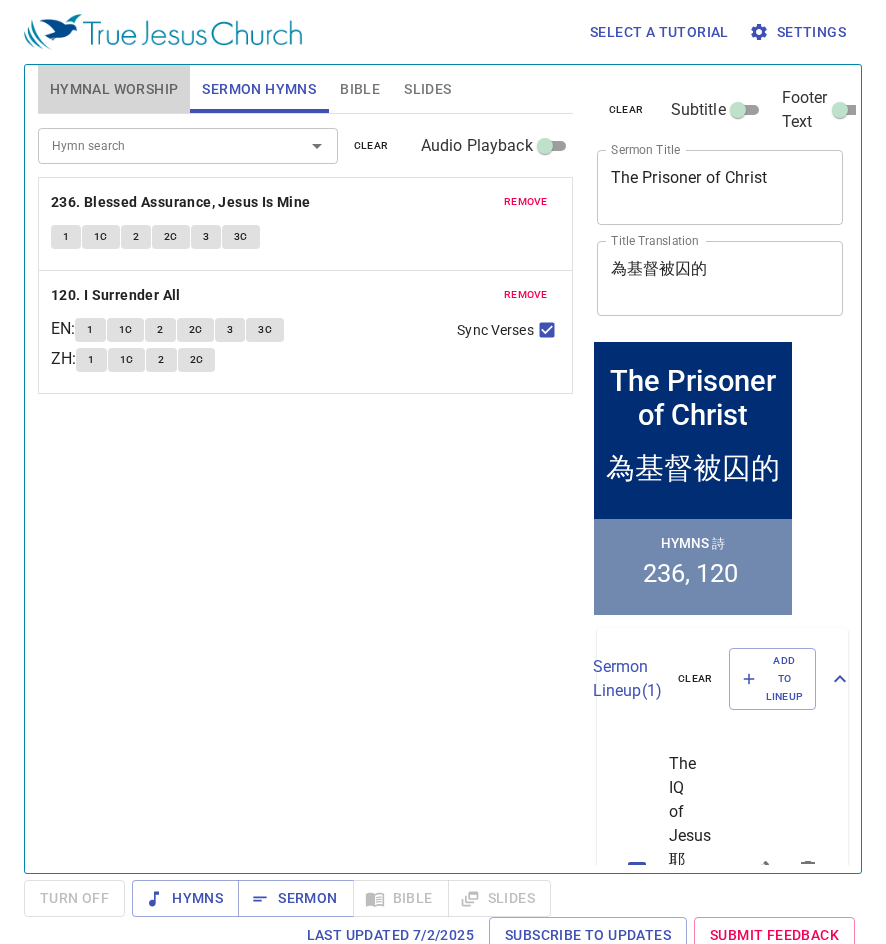 click on "Hymnal Worship" at bounding box center [114, 89] 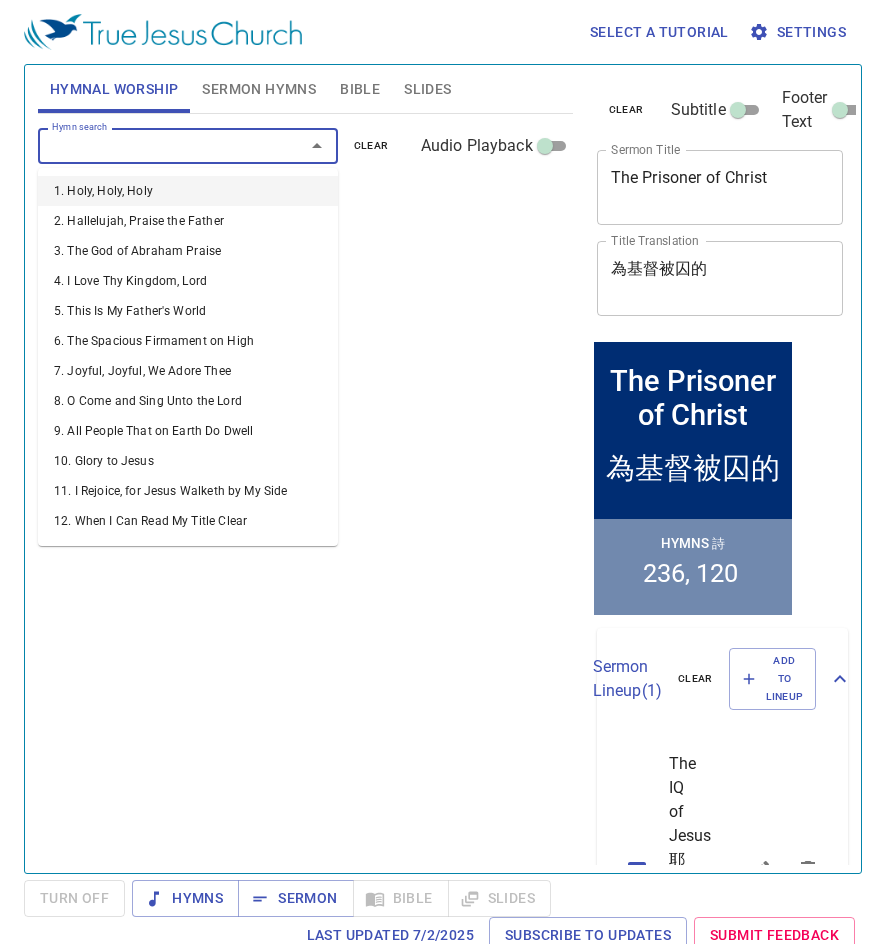 click on "Hymn search" at bounding box center [158, 145] 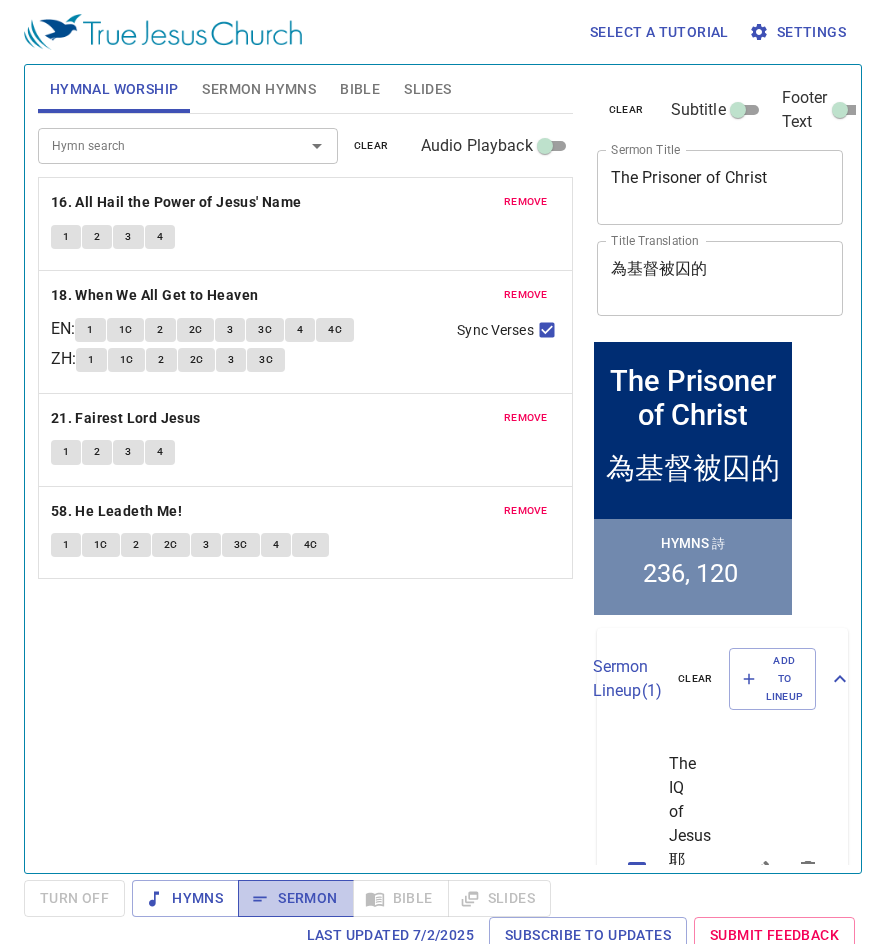 click on "Sermon" at bounding box center [185, 898] 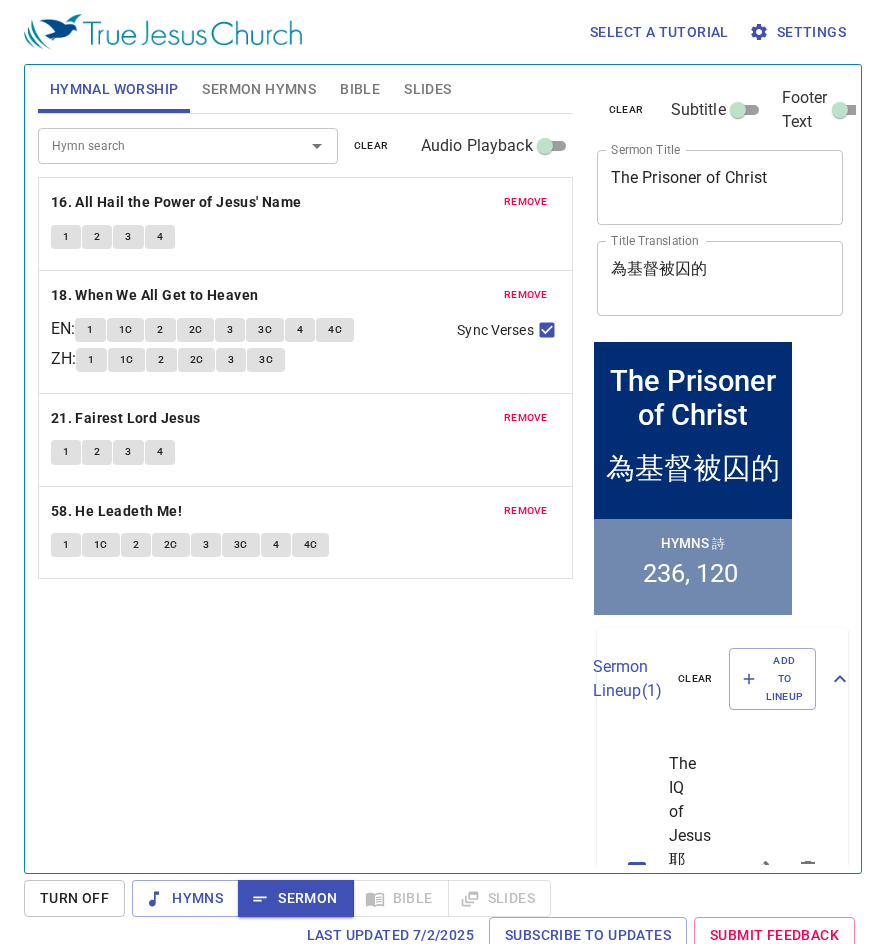 click on "Hymn search Hymn search   clear Audio Playback remove 16. All Hail the Power of Jesus' Name   1 2 3 4 remove 18. When We All Get to Heaven   EN :   1 1C 2 2C 3 3C 4 4C ZH :   1 1C 2 2C 3 3C Sync Verses remove 21. Fairest Lord Jesus   1 2 3 4 remove 58. He Leadeth Me!   1 1C 2 2C 3 3C 4 4C" at bounding box center (305, 485) 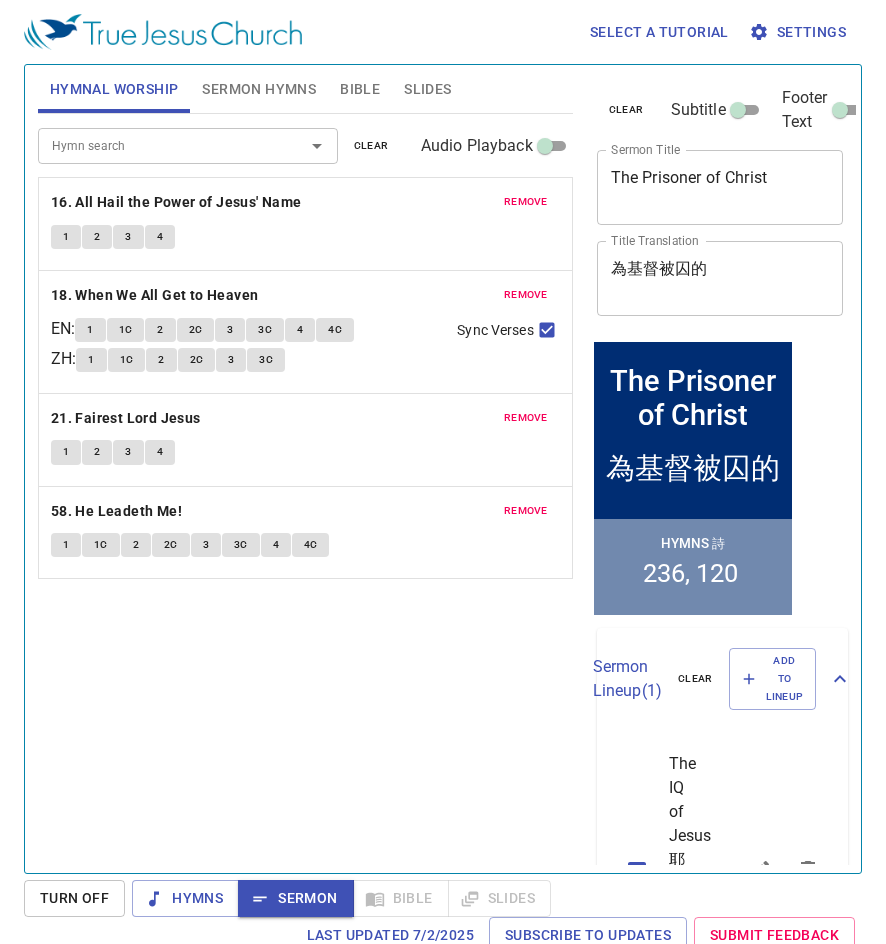 click on "Sermon" at bounding box center [295, 898] 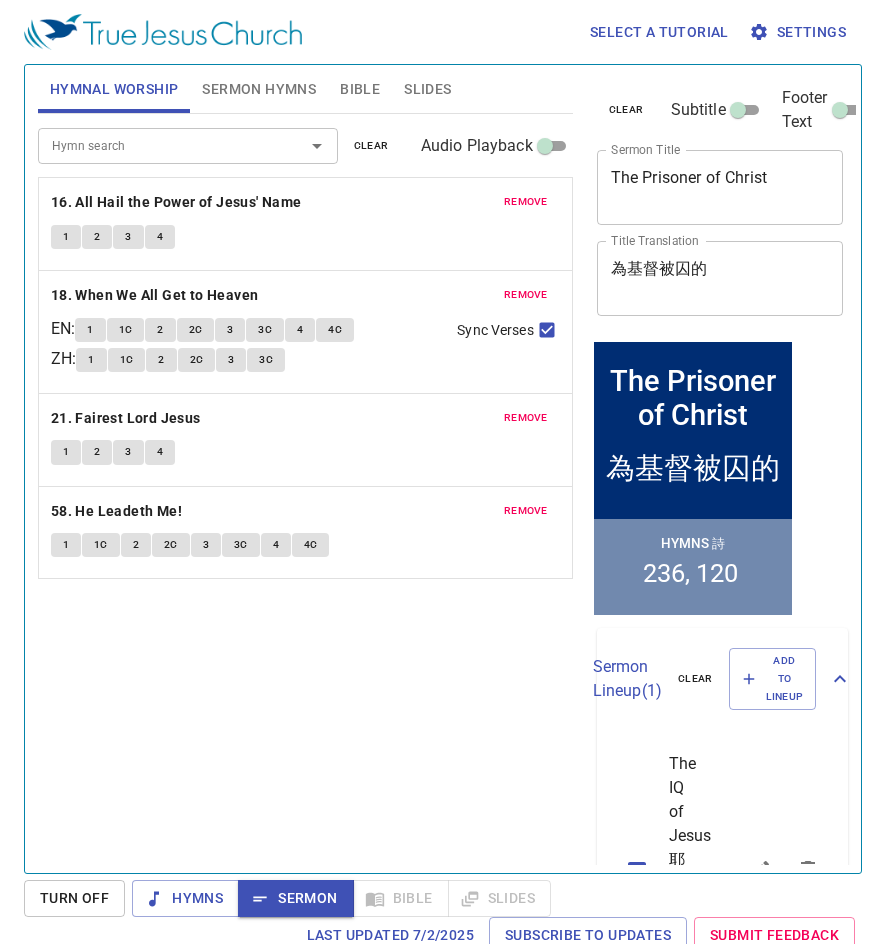 click on "Hymn search Hymn search   clear Audio Playback remove 16. All Hail the Power of Jesus' Name   1 2 3 4 remove 18. When We All Get to Heaven   EN :   1 1C 2 2C 3 3C 4 4C ZH :   1 1C 2 2C 3 3C Sync Verses remove 21. Fairest Lord Jesus   1 2 3 4 remove 58. He Leadeth Me!   1 1C 2 2C 3 3C 4 4C" at bounding box center (305, 485) 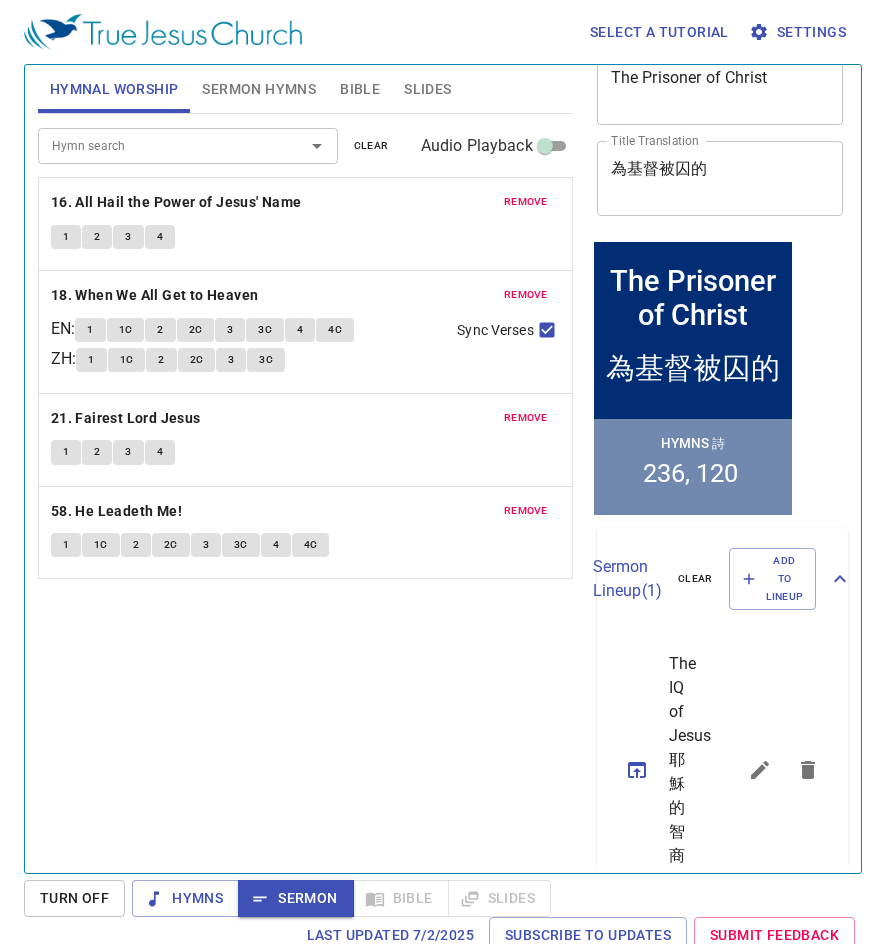 scroll, scrollTop: 178, scrollLeft: 0, axis: vertical 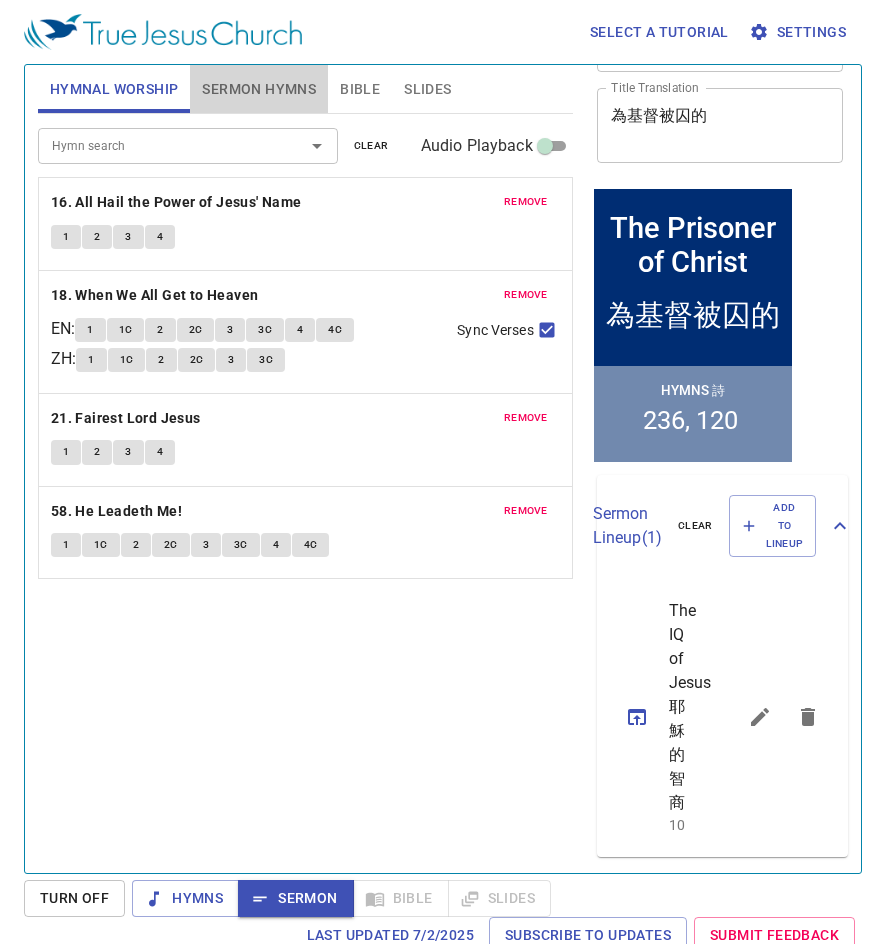 click on "Sermon Hymns" at bounding box center (259, 89) 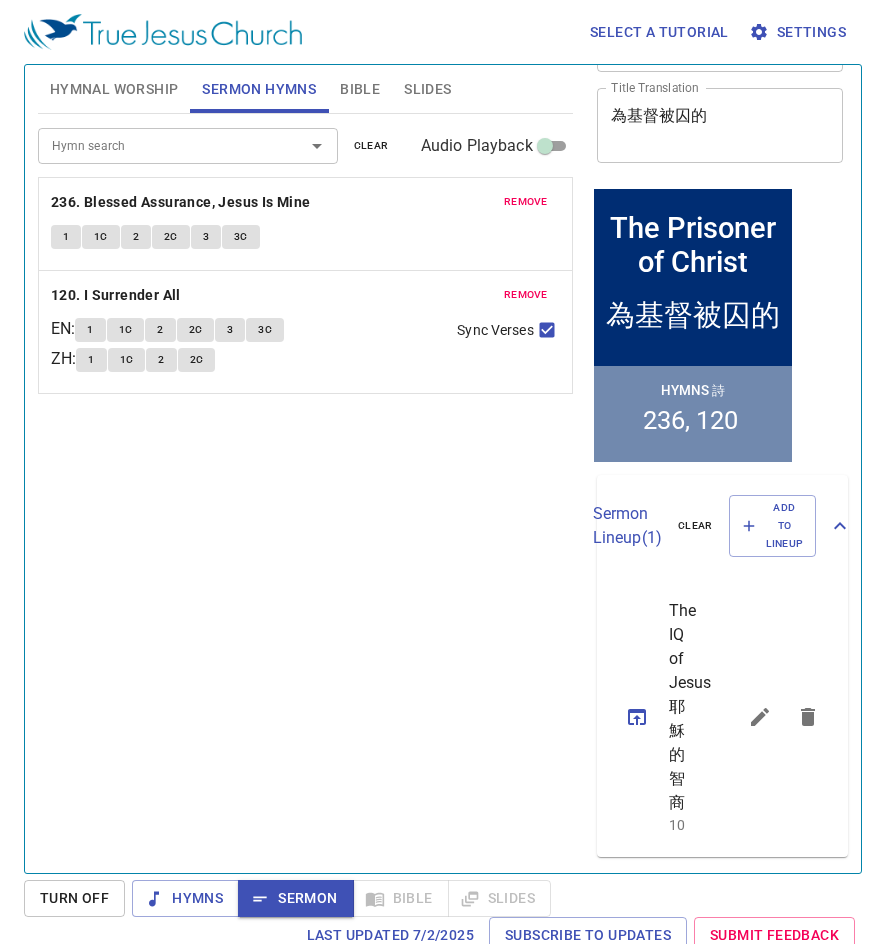 click at bounding box center (760, 717) 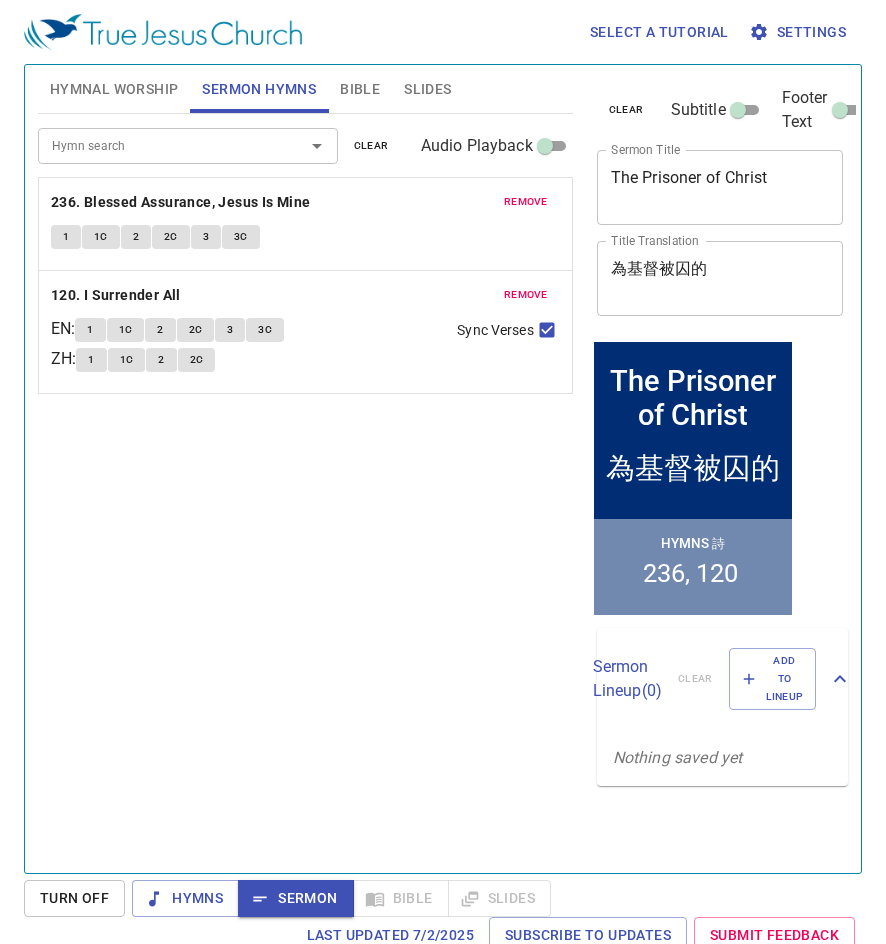 scroll, scrollTop: 0, scrollLeft: 0, axis: both 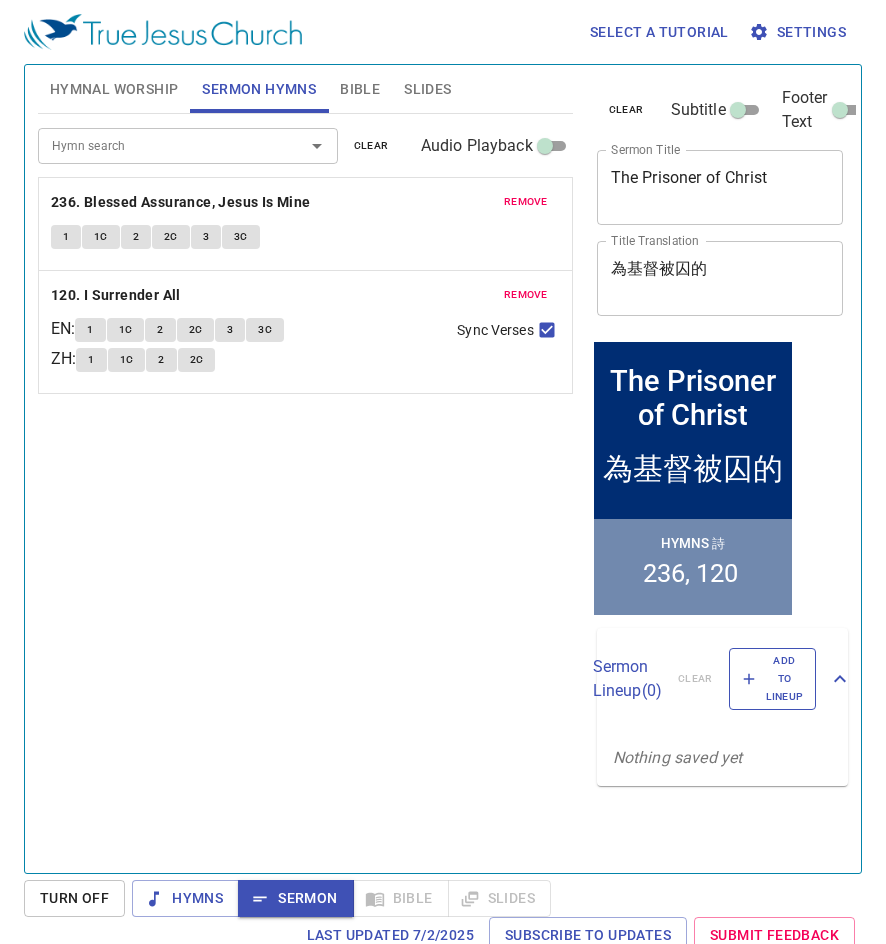click on "Add to Lineup" at bounding box center [773, 679] 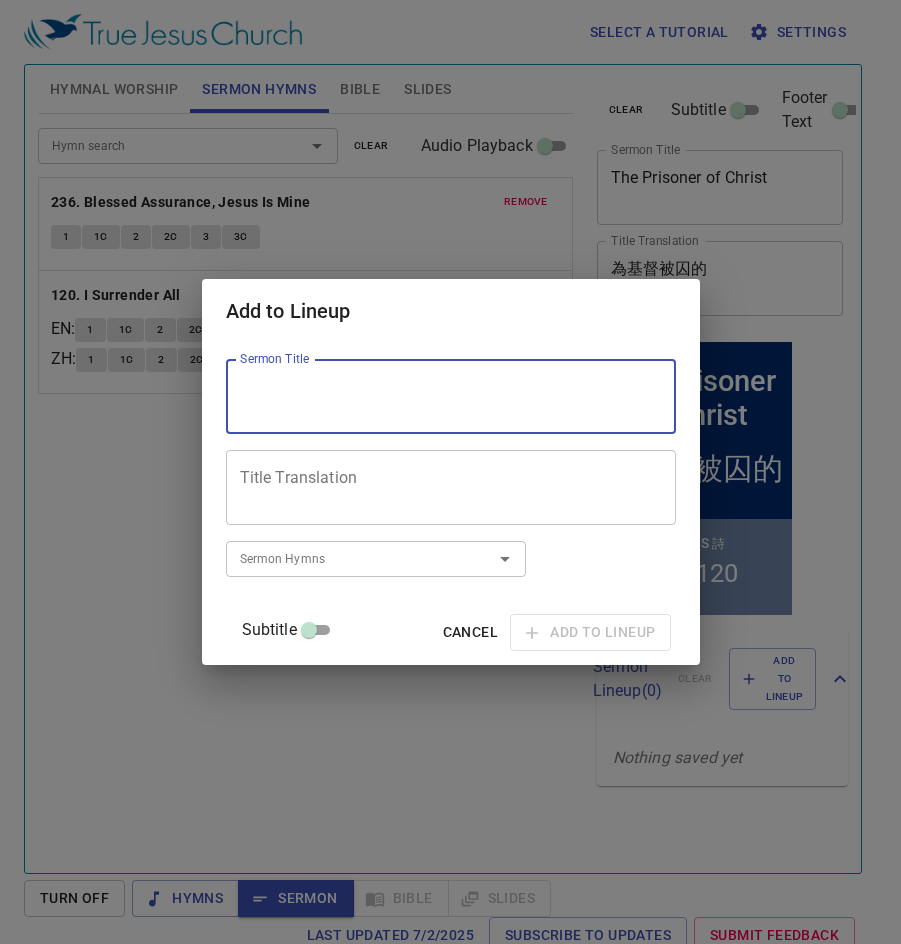 click on "Sermon Title" at bounding box center [451, 397] 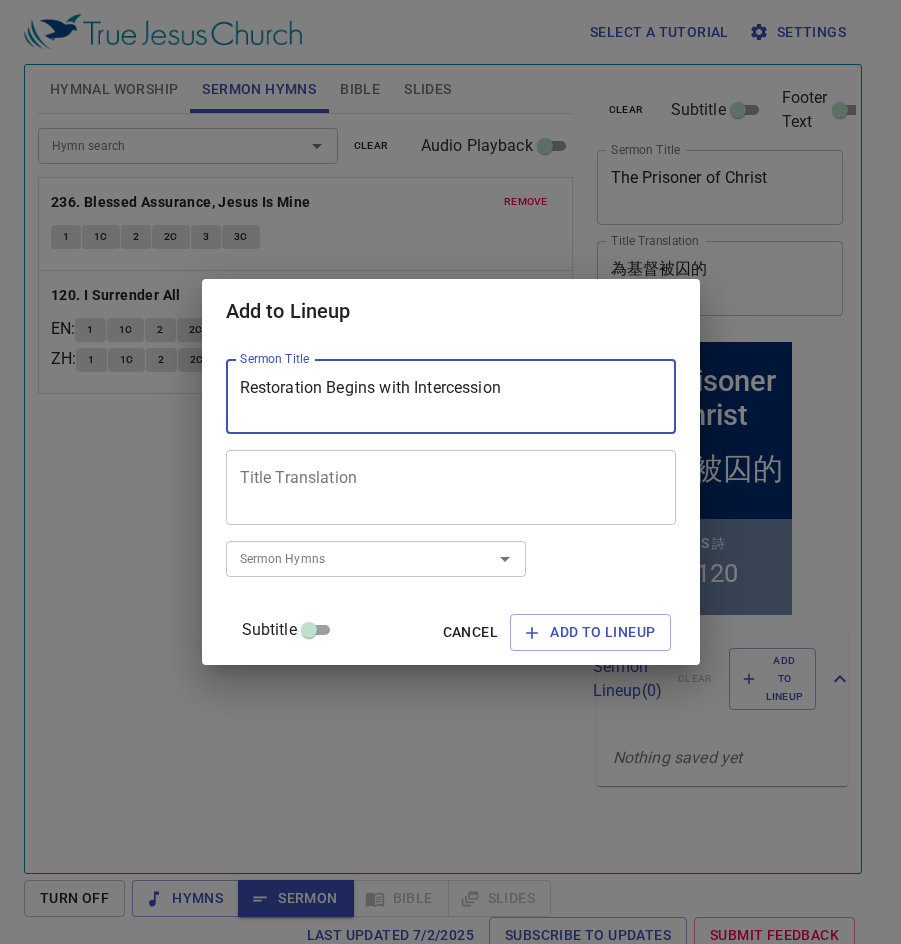 type on "Restoration Begins with Intercession" 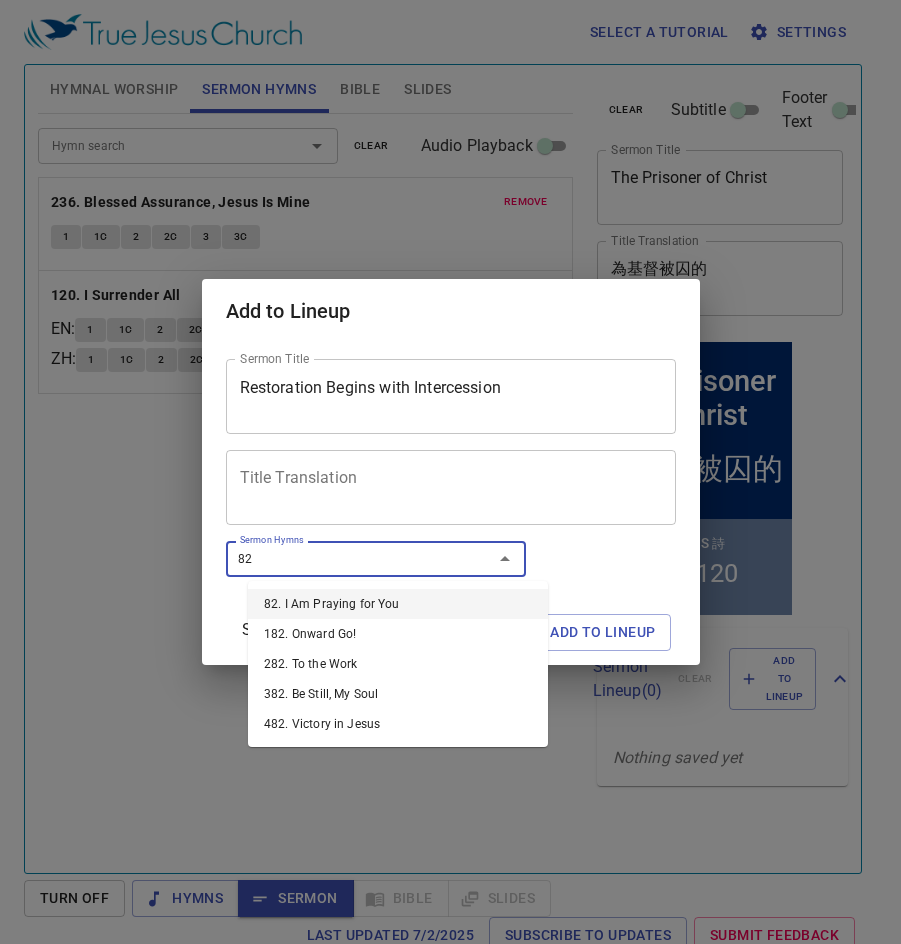 click on "82. I Am Praying for You" at bounding box center (398, 604) 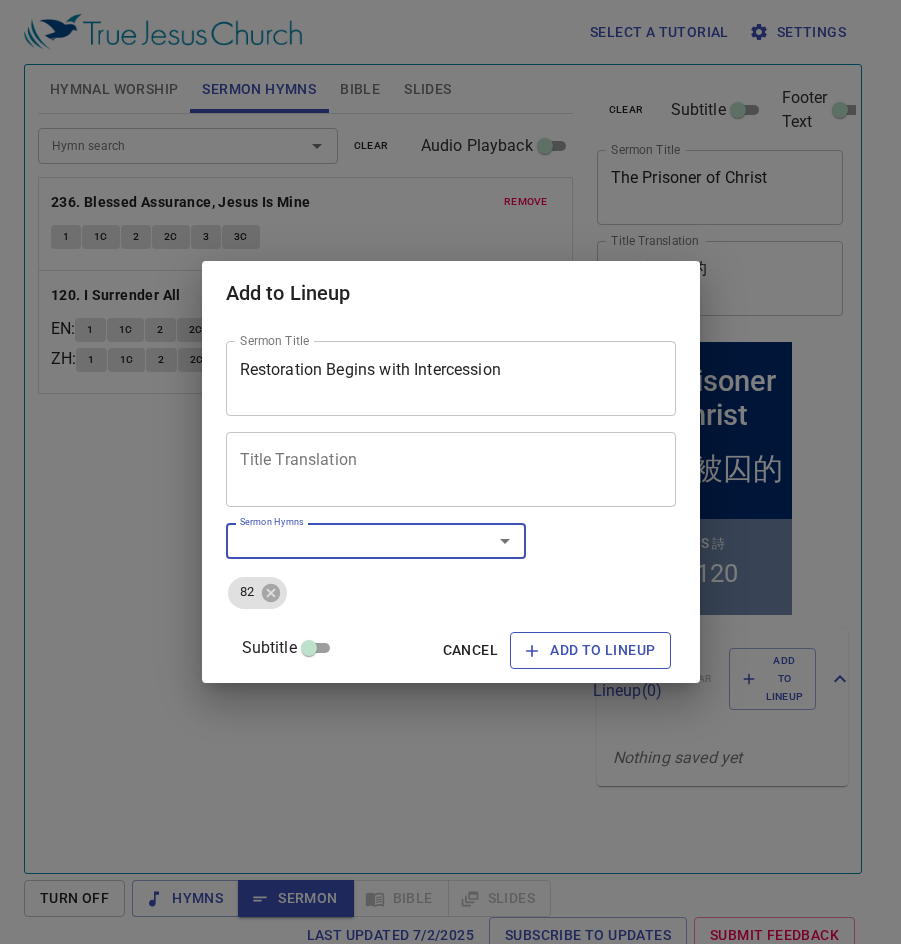 click on "Add to Lineup" at bounding box center (590, 650) 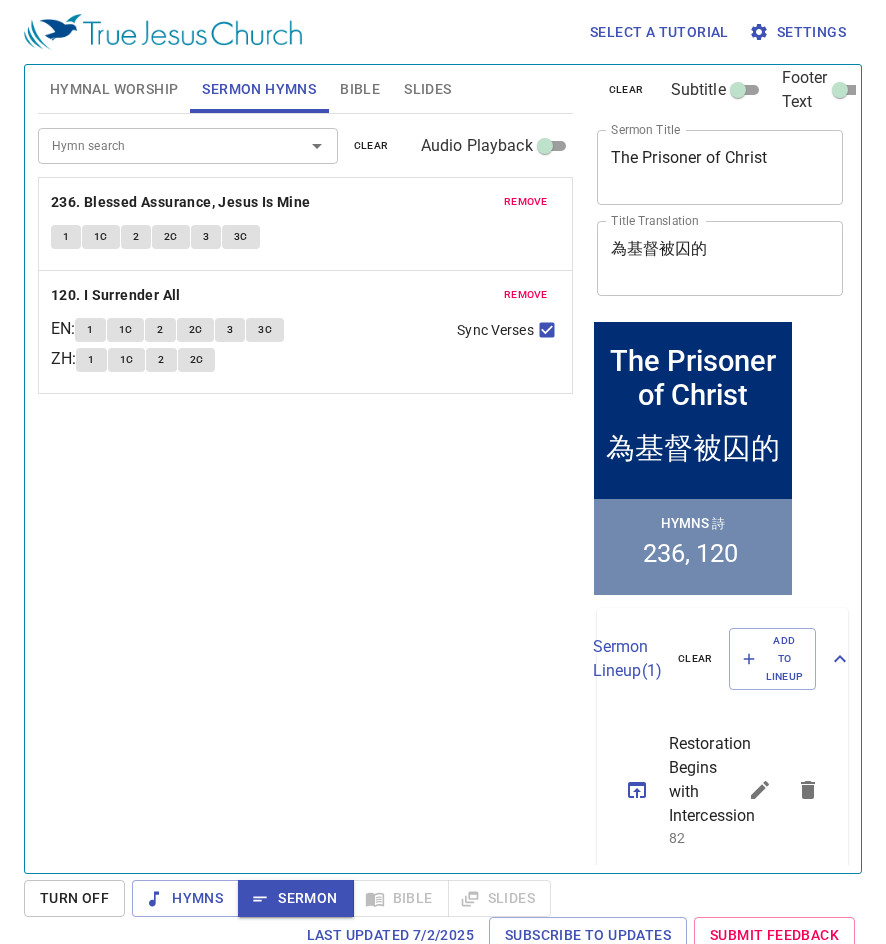 scroll, scrollTop: 0, scrollLeft: 0, axis: both 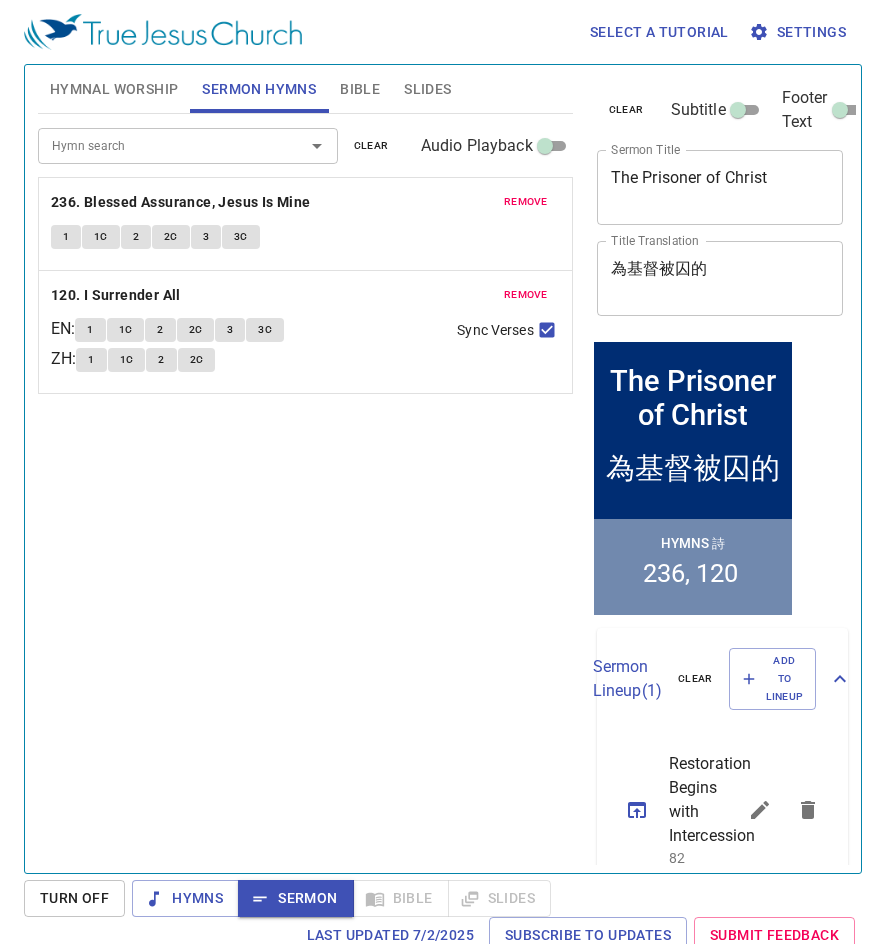 click on "Hymn search Hymn search   clear Audio Playback remove 236. Blessed Assurance, Jesus Is Mine   1 1C 2 2C 3 3C remove 120. I Surrender All   EN :   1 1C 2 2C 3 3C ZH :   1 1C 2 2C Sync Verses" at bounding box center [305, 485] 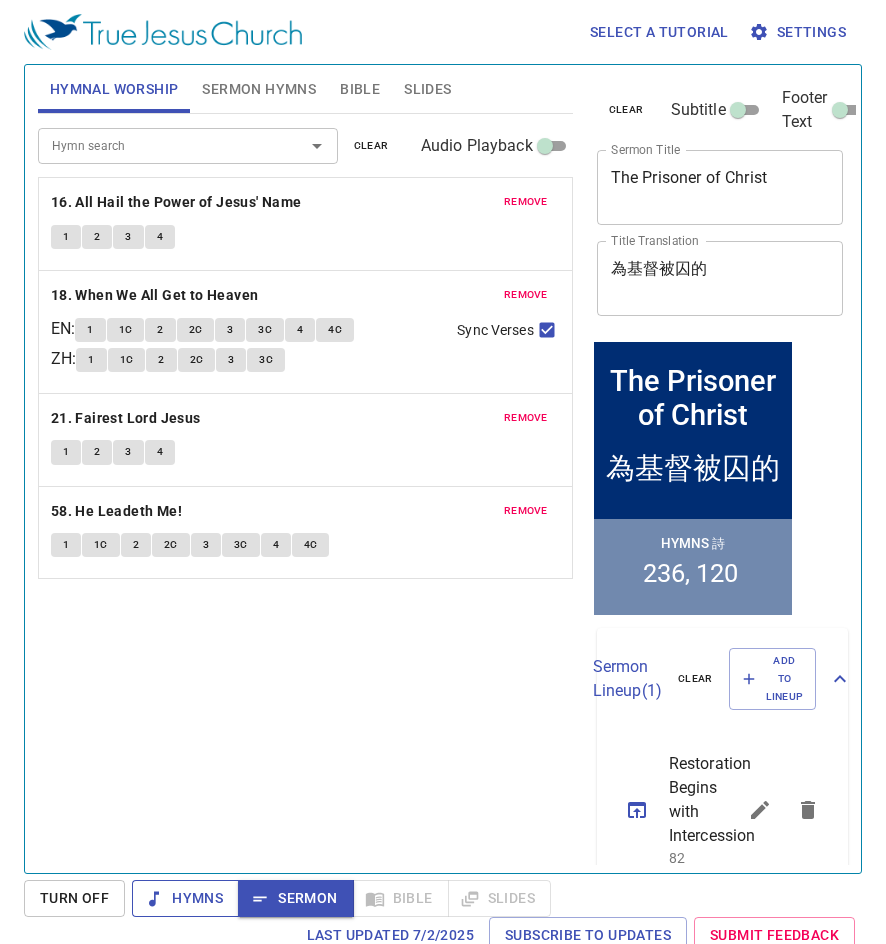 click on "Hymns" at bounding box center [185, 898] 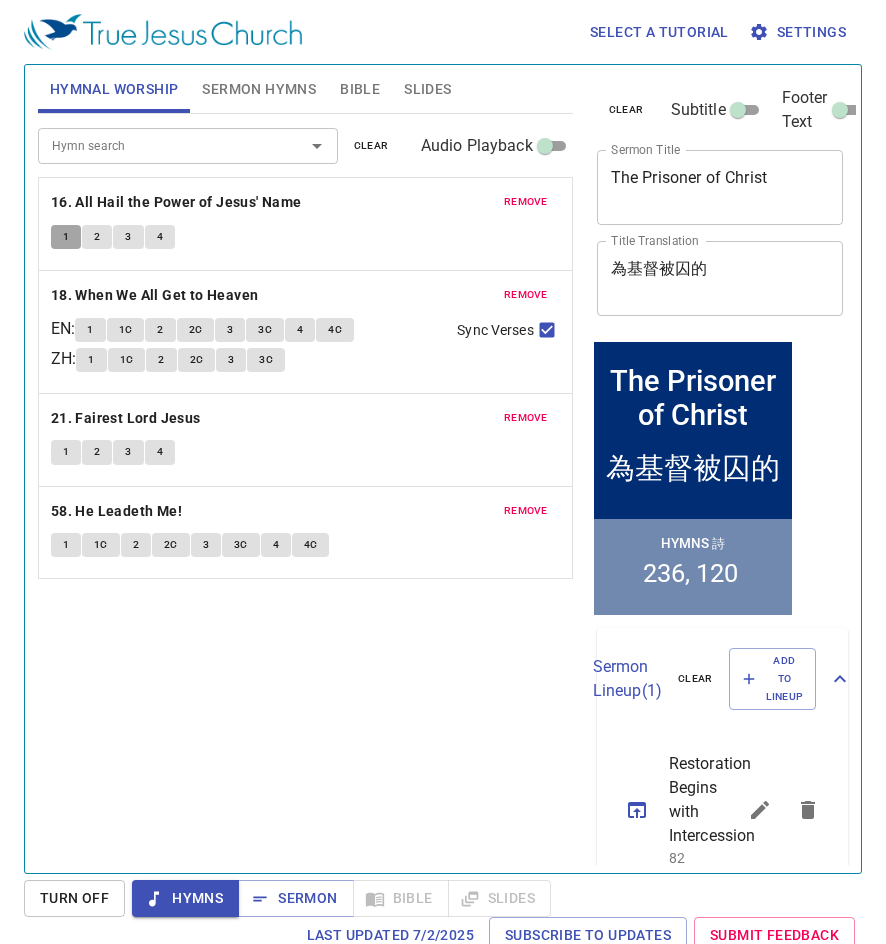 click on "1" at bounding box center (66, 237) 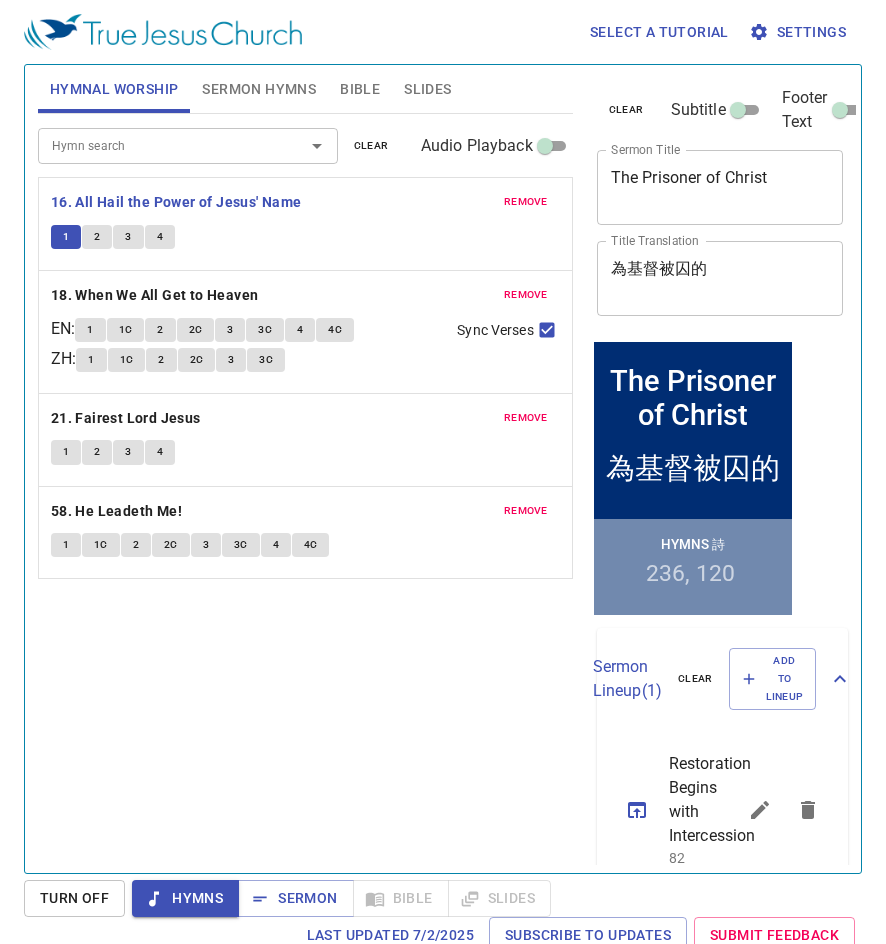 click on "1" at bounding box center (66, 237) 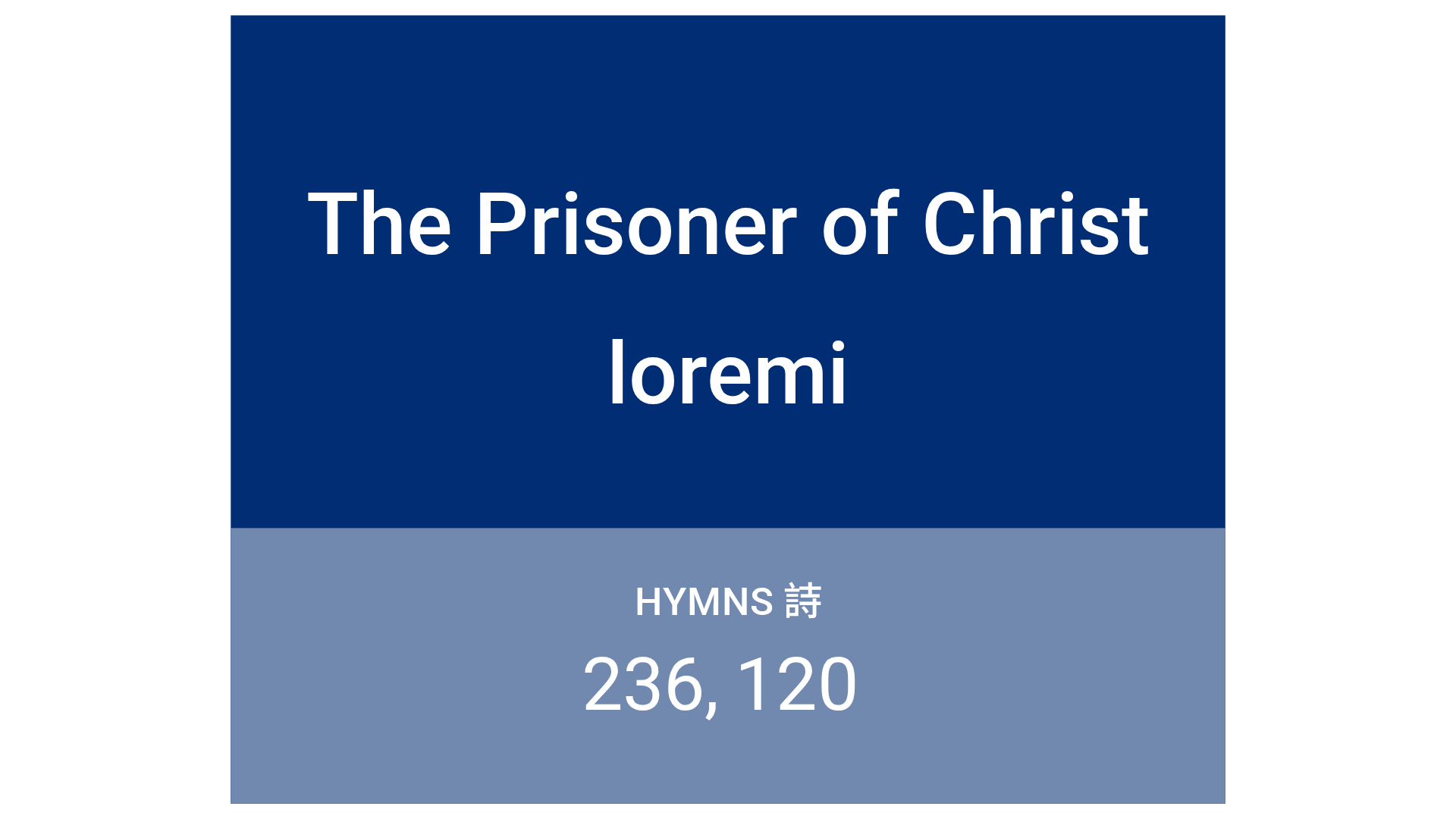 scroll, scrollTop: 0, scrollLeft: 0, axis: both 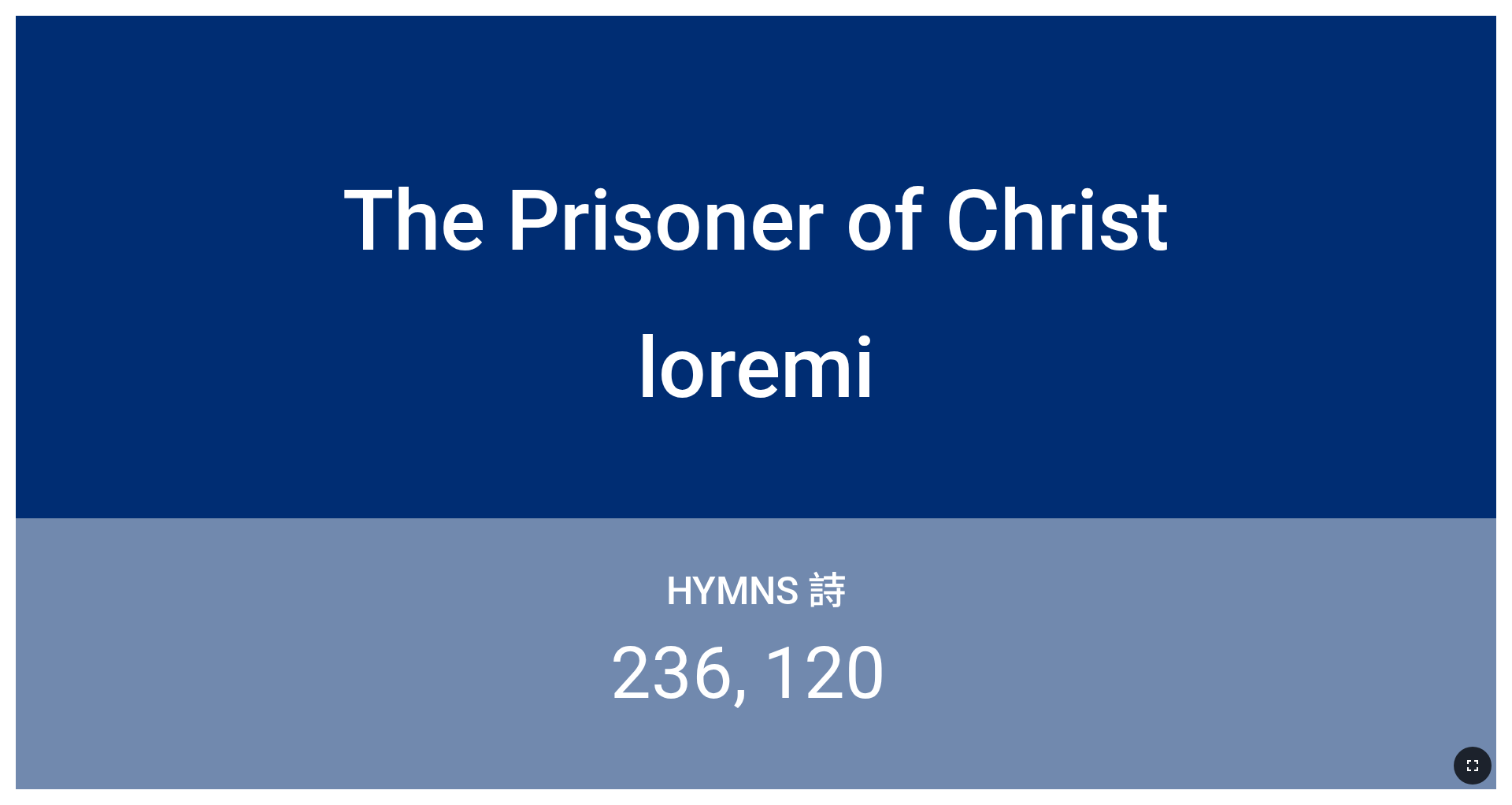 click at bounding box center (1473, 766) 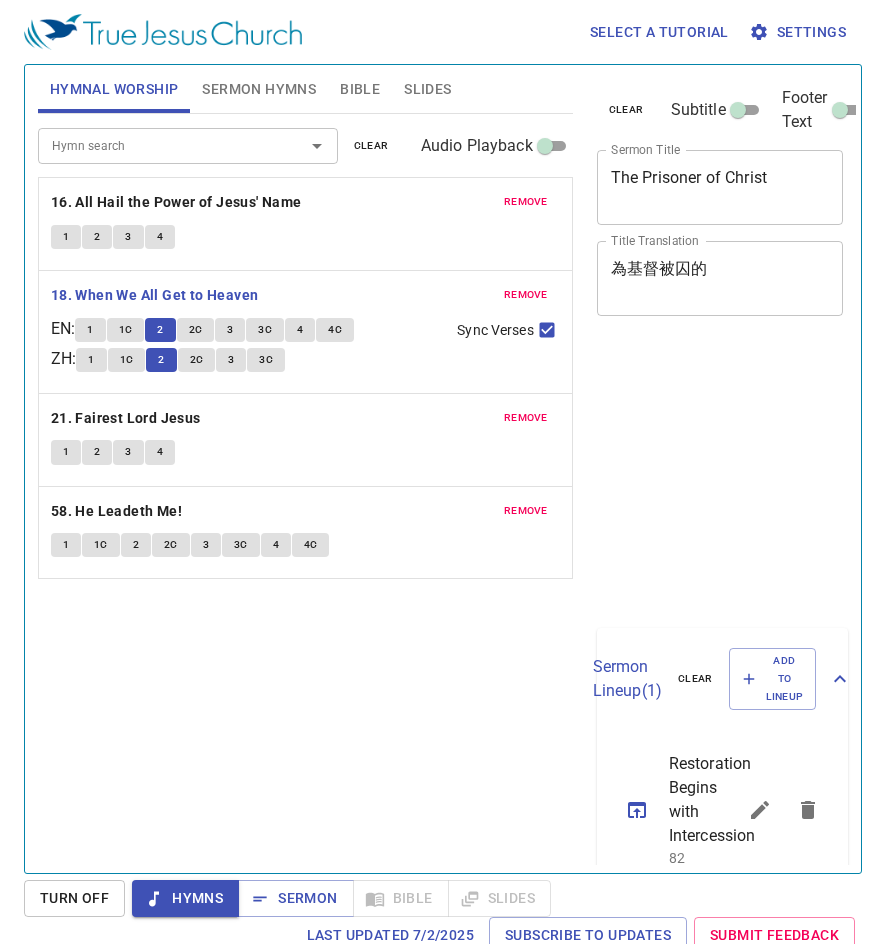 scroll, scrollTop: 0, scrollLeft: 0, axis: both 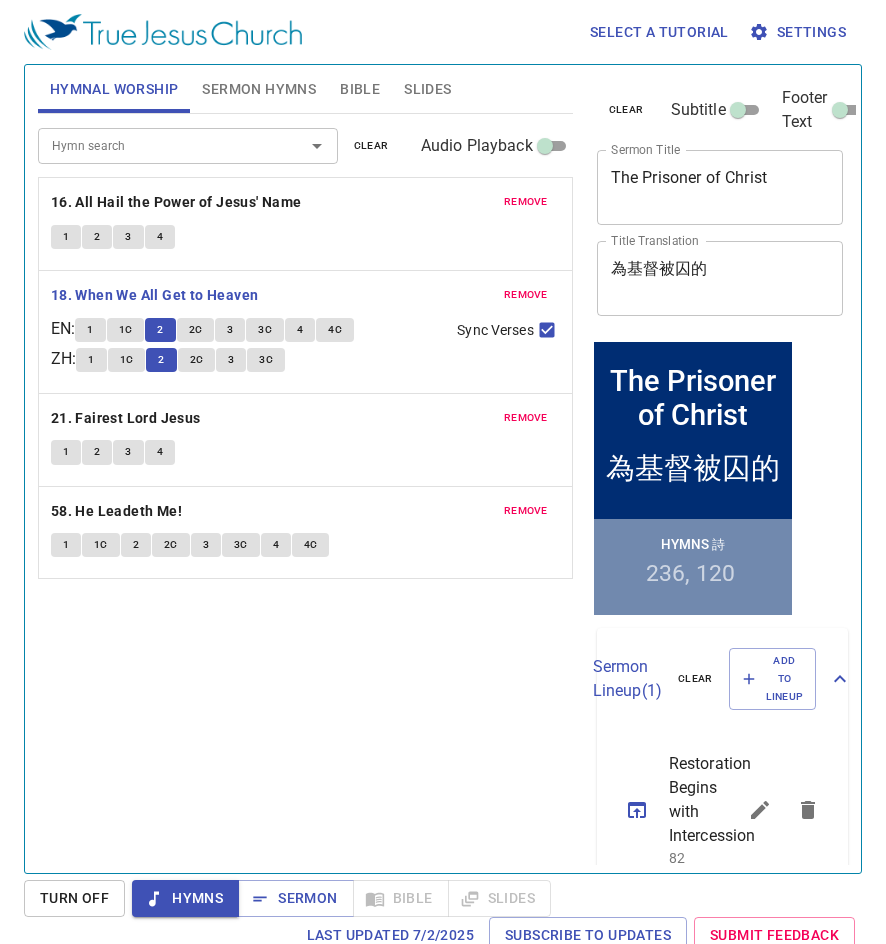 type 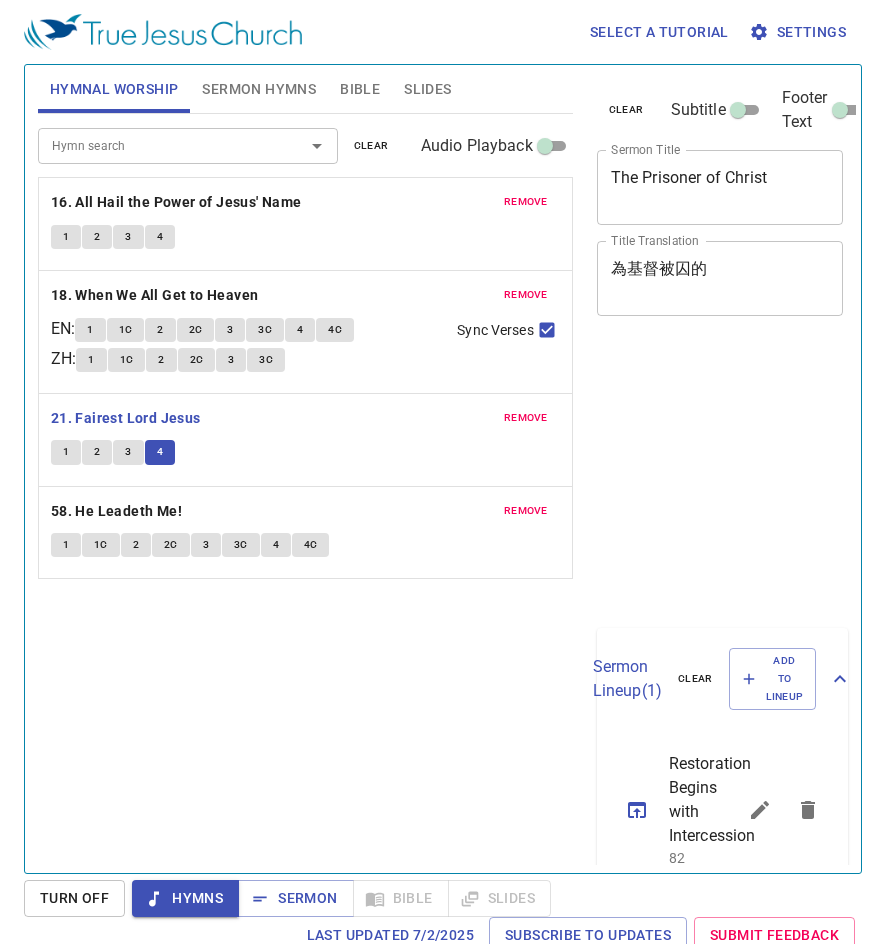 scroll, scrollTop: 0, scrollLeft: 0, axis: both 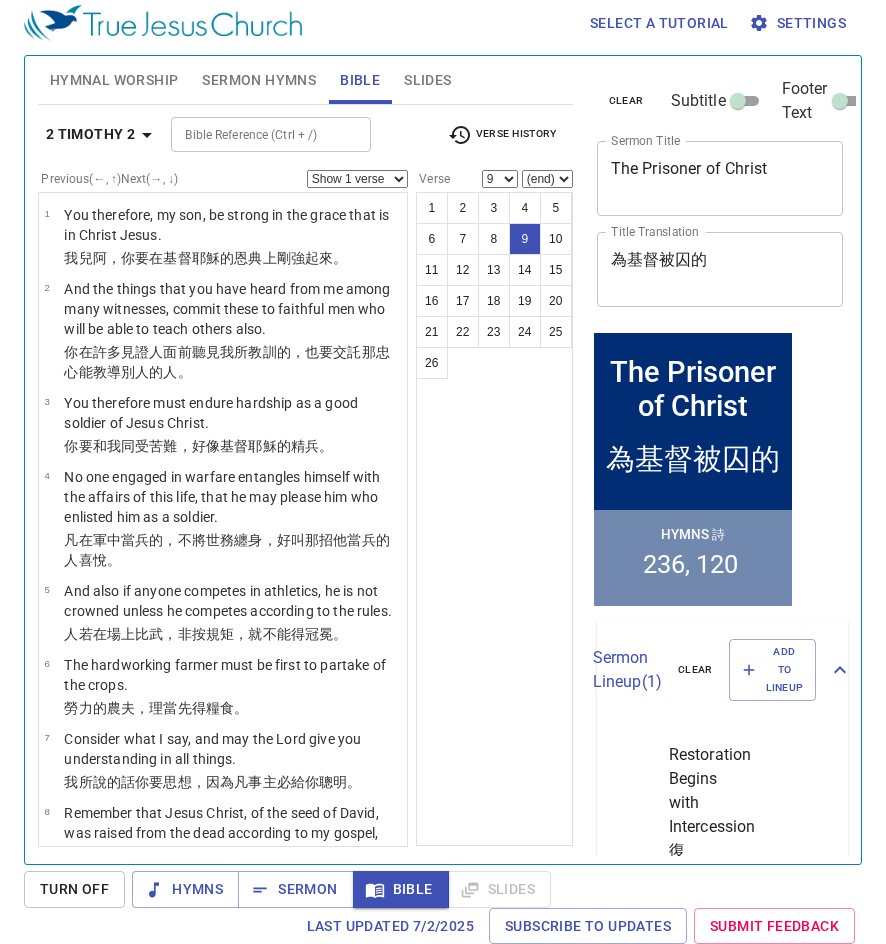 select on "10" 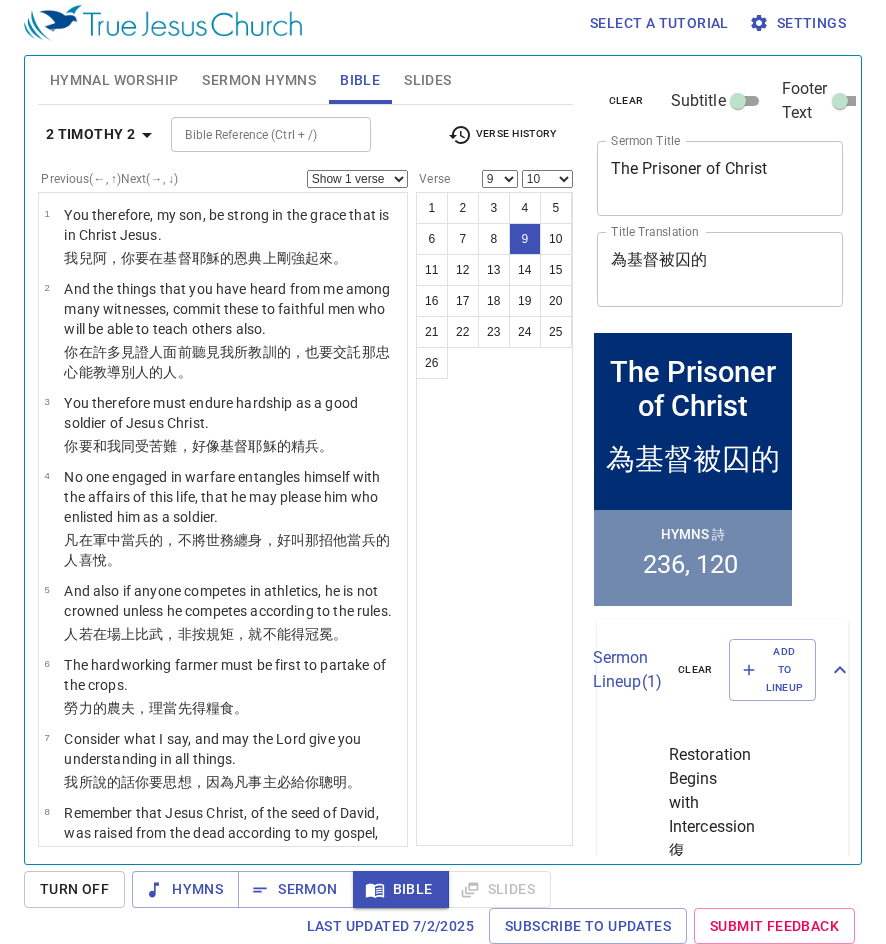 click on "(end) 10 11 12 13 14 15 16 17 18 19 20 21 22 23 24 25 26" at bounding box center (547, 179) 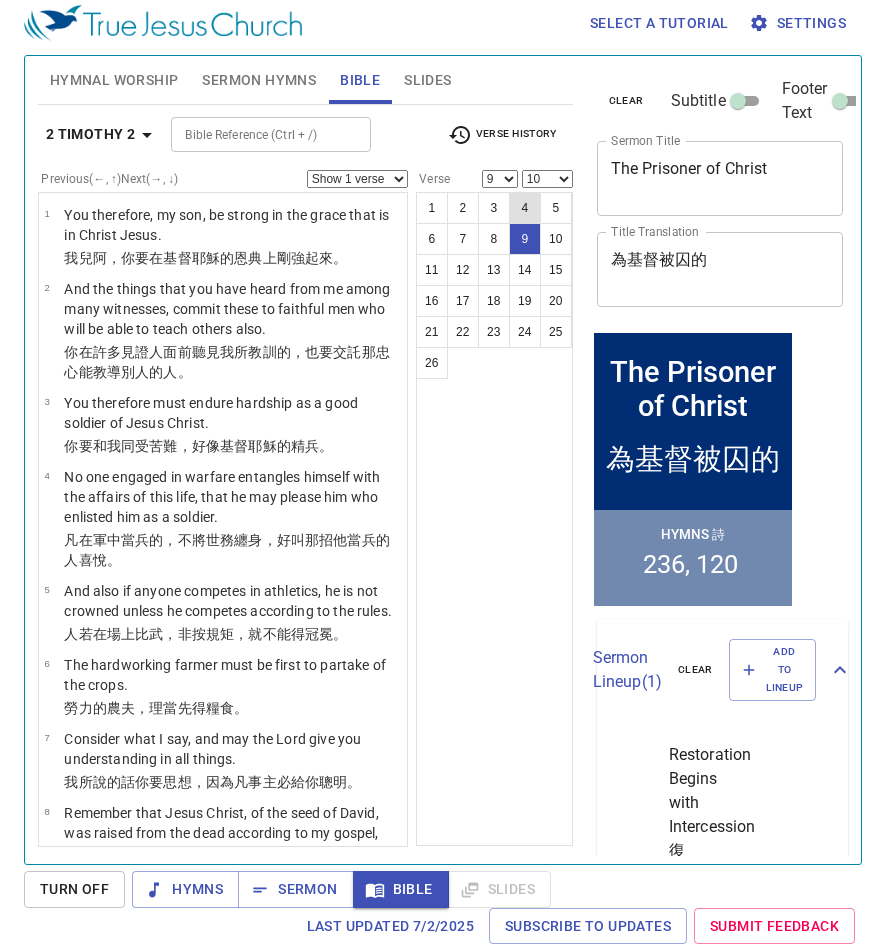 scroll, scrollTop: 9, scrollLeft: 0, axis: vertical 